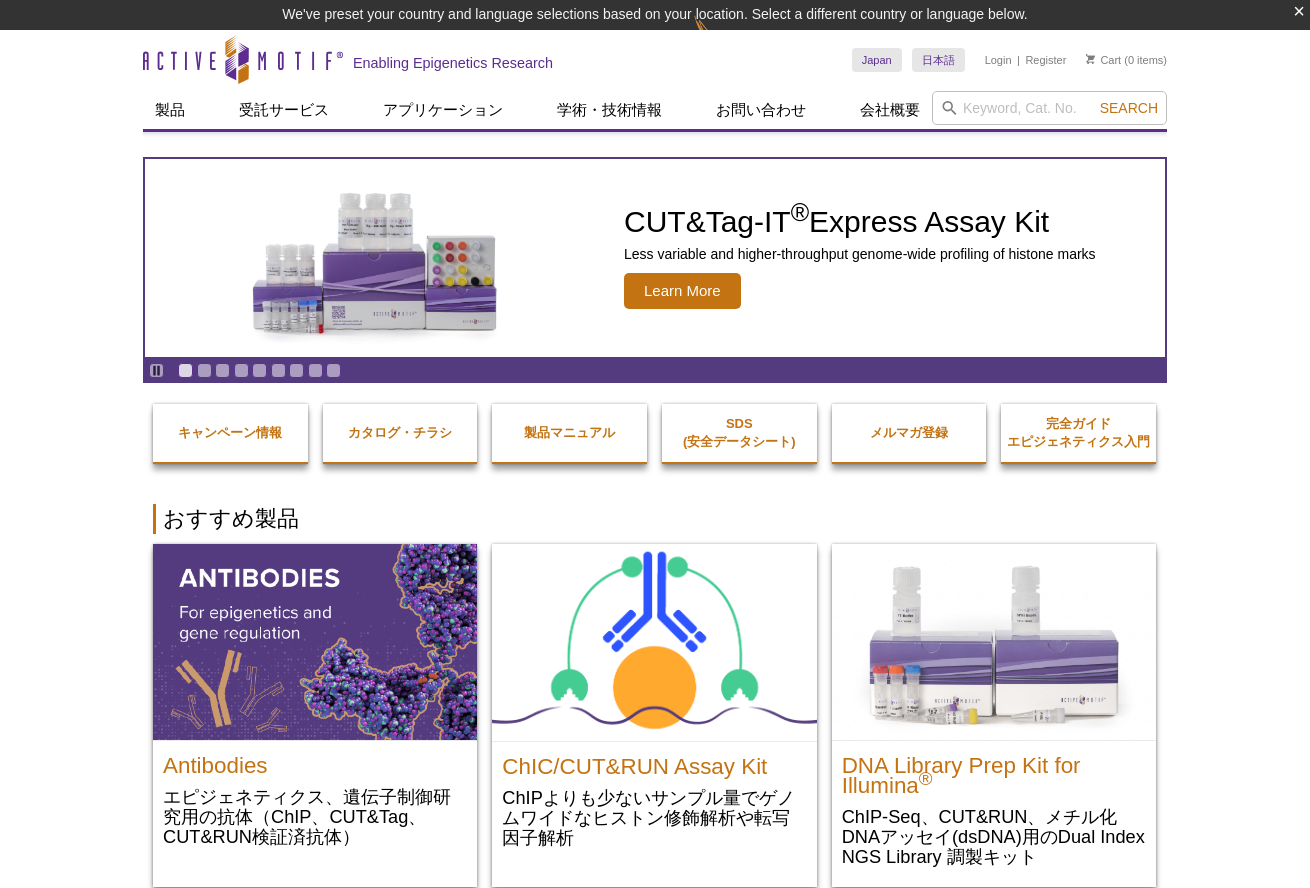 scroll, scrollTop: 0, scrollLeft: 0, axis: both 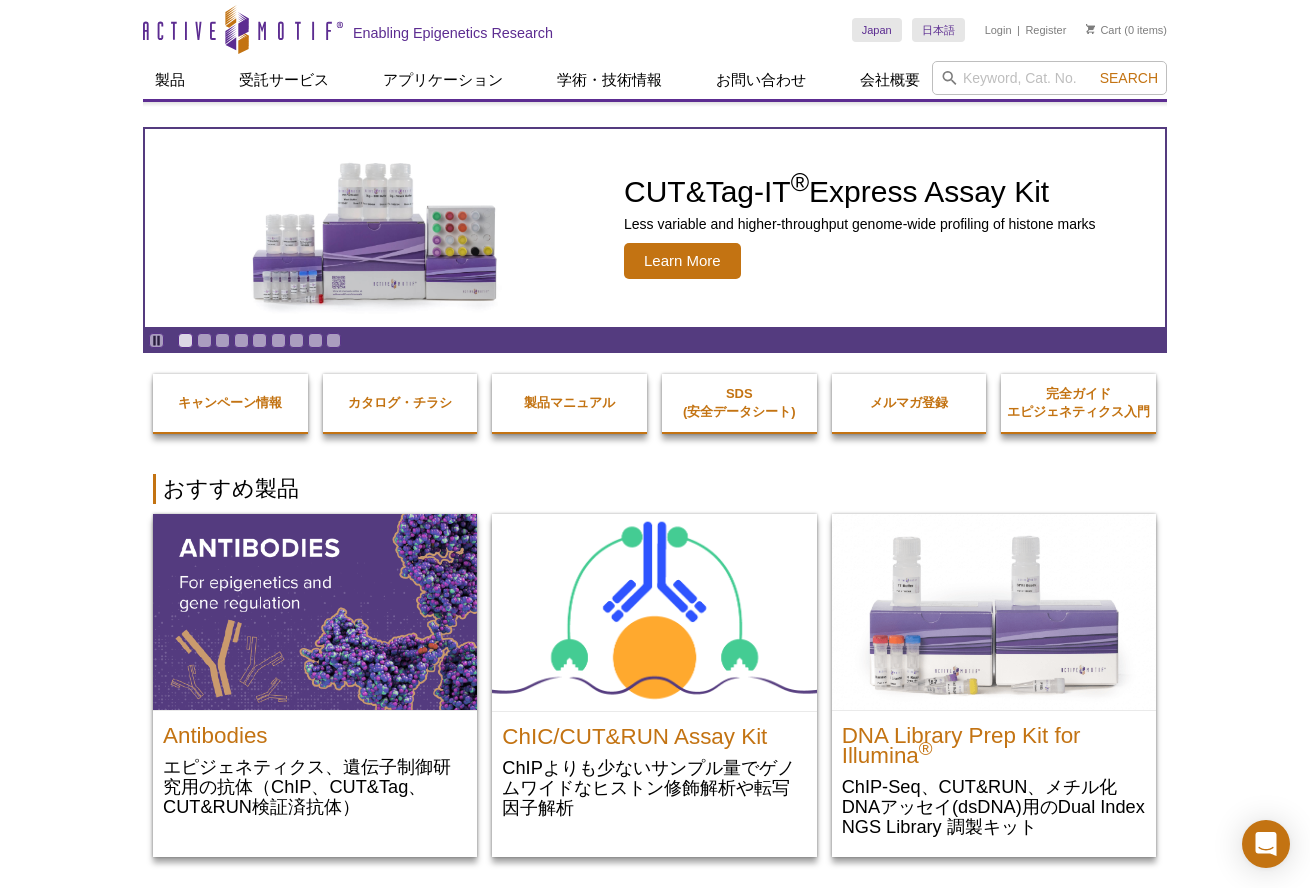 click on "Active Motif Logo
Enabling Epigenetics Research
0
Search
Skip to content
Active Motif Logo
Enabling Epigenetics Research
Japan
Australia
Austria
Belgium
Brazil
Canada
China" at bounding box center [655, 1598] 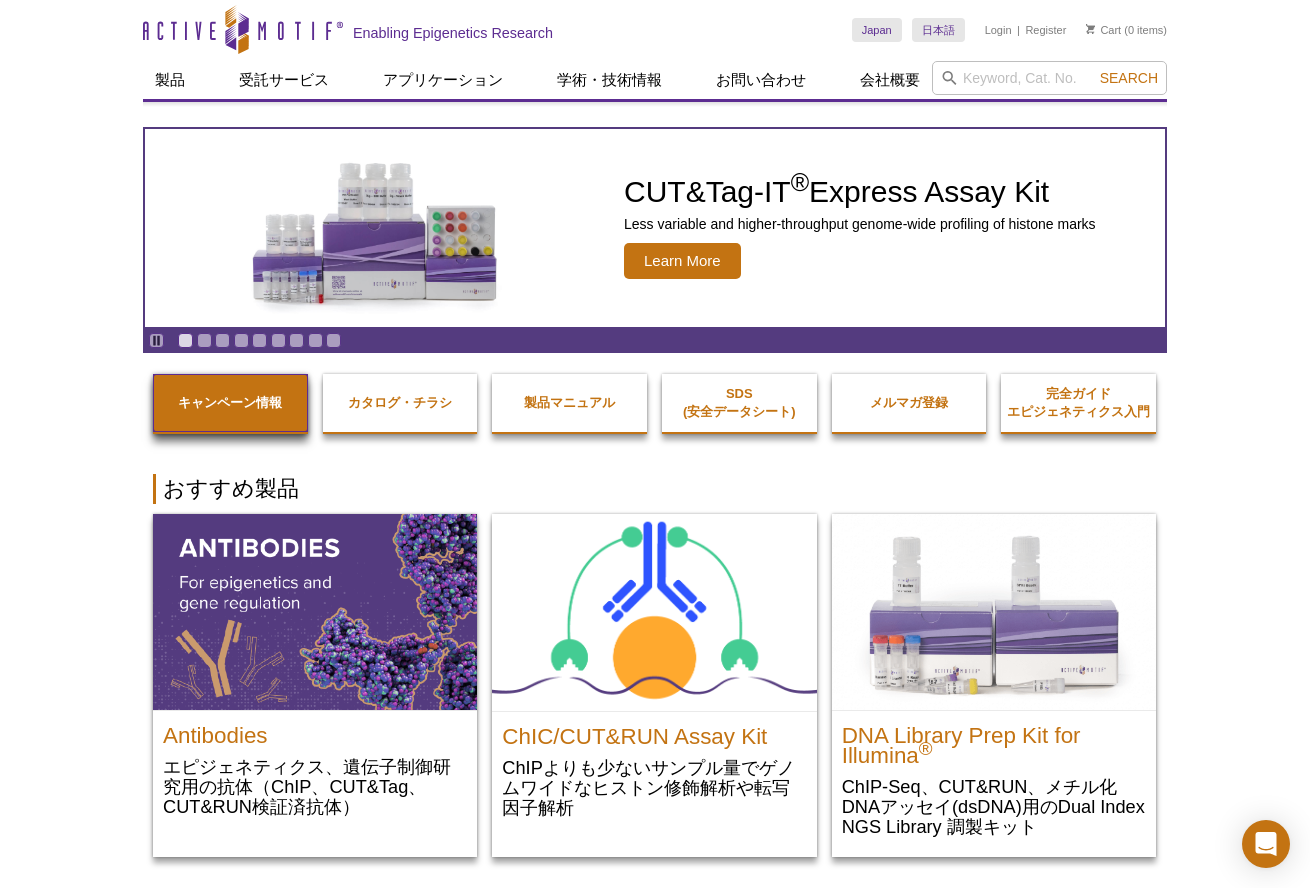 click on "キャンペーン情報" at bounding box center [230, 403] 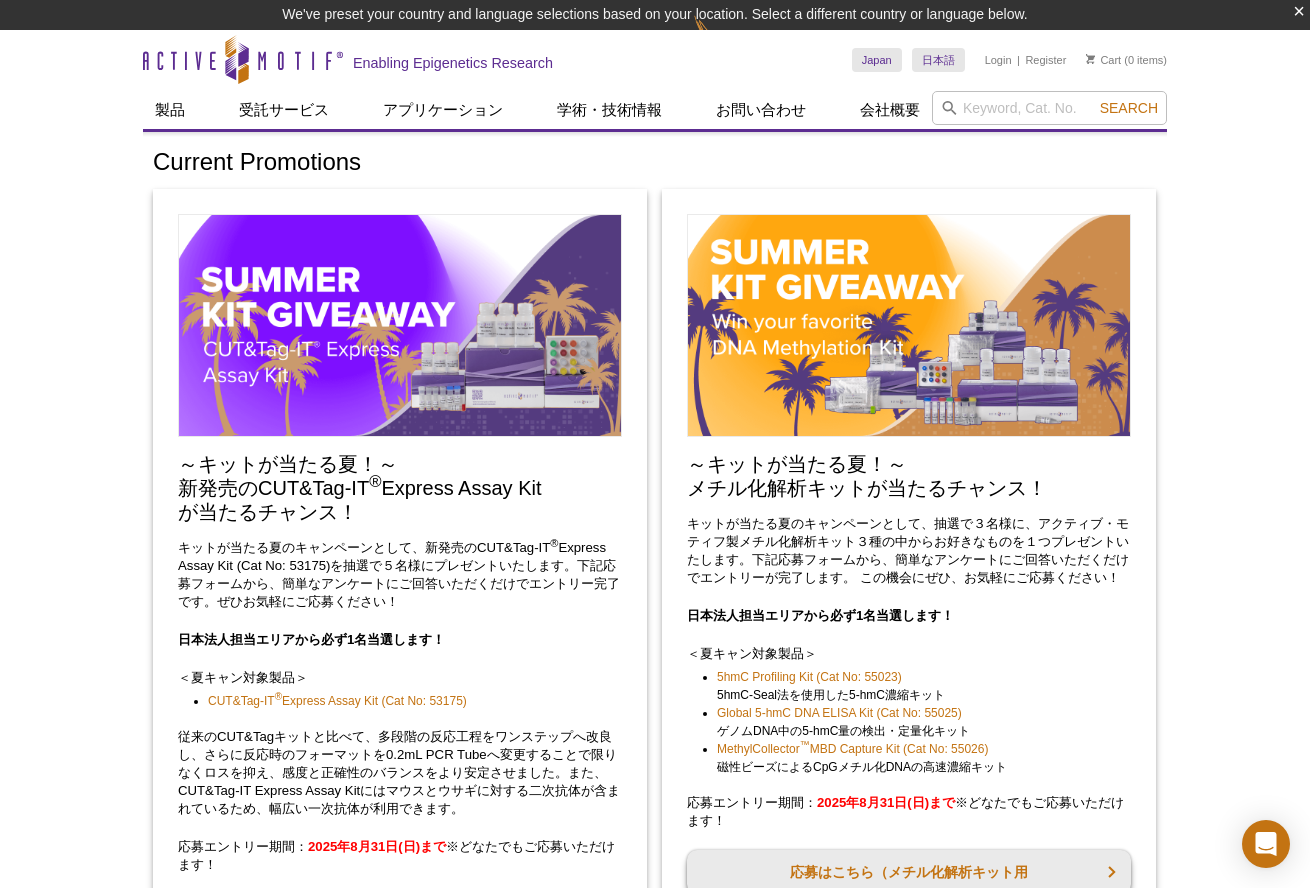 scroll, scrollTop: 0, scrollLeft: 0, axis: both 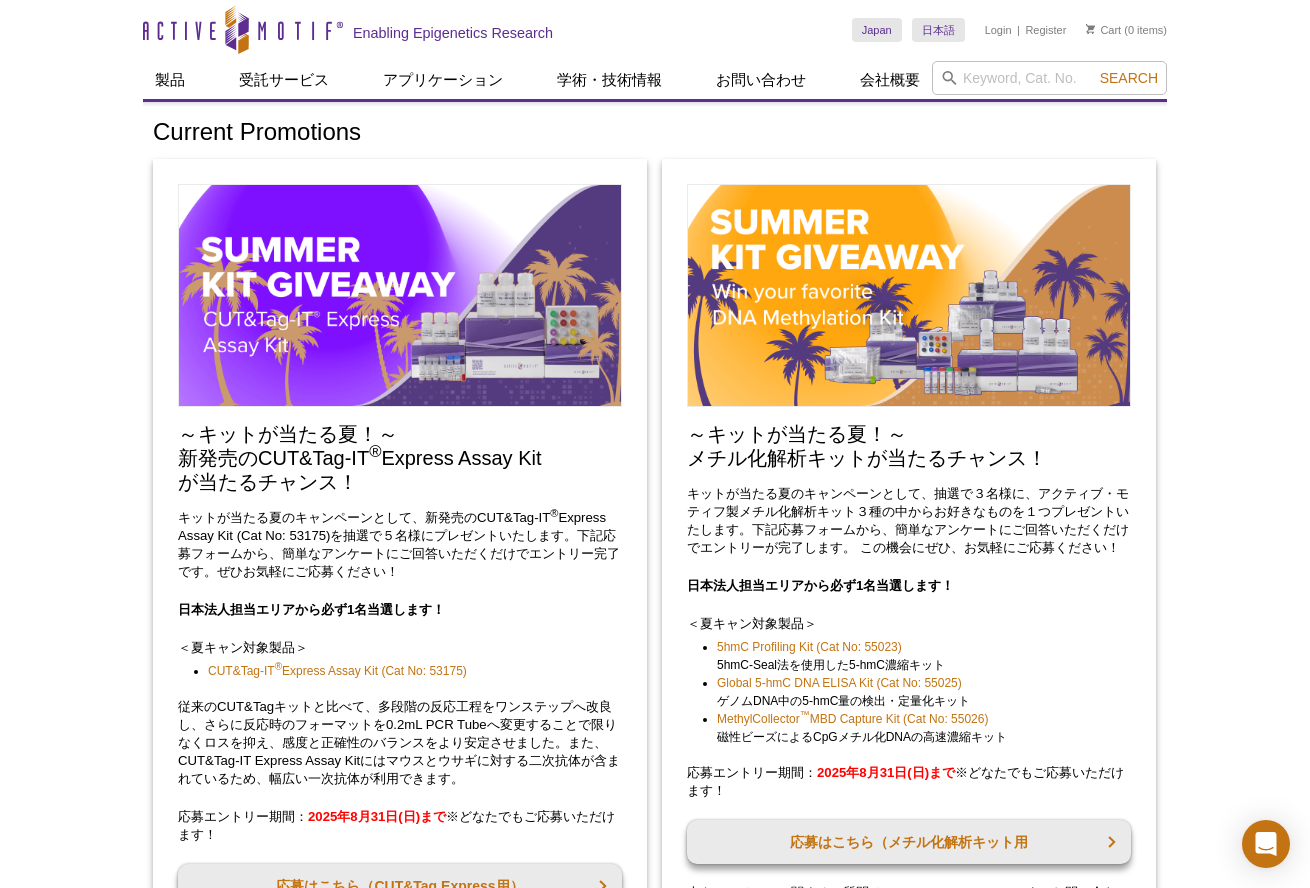 click on "Active Motif Logo
Enabling Epigenetics Research
0
Search
Skip to content
Active Motif Logo
Enabling Epigenetics Research
Japan
Australia
Austria
Belgium
Brazil
Canada
China" at bounding box center [655, 1614] 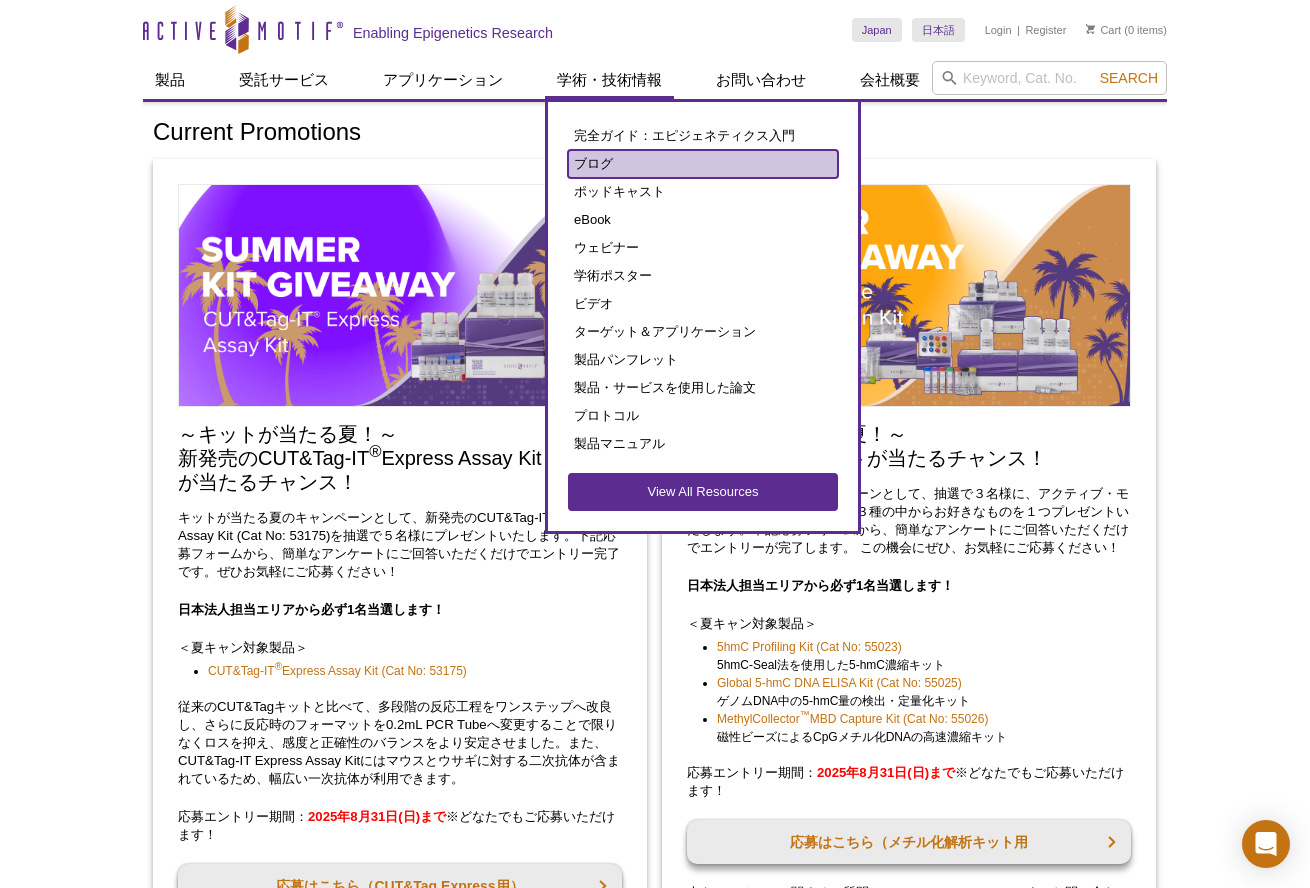 click on "ブログ" at bounding box center [703, 164] 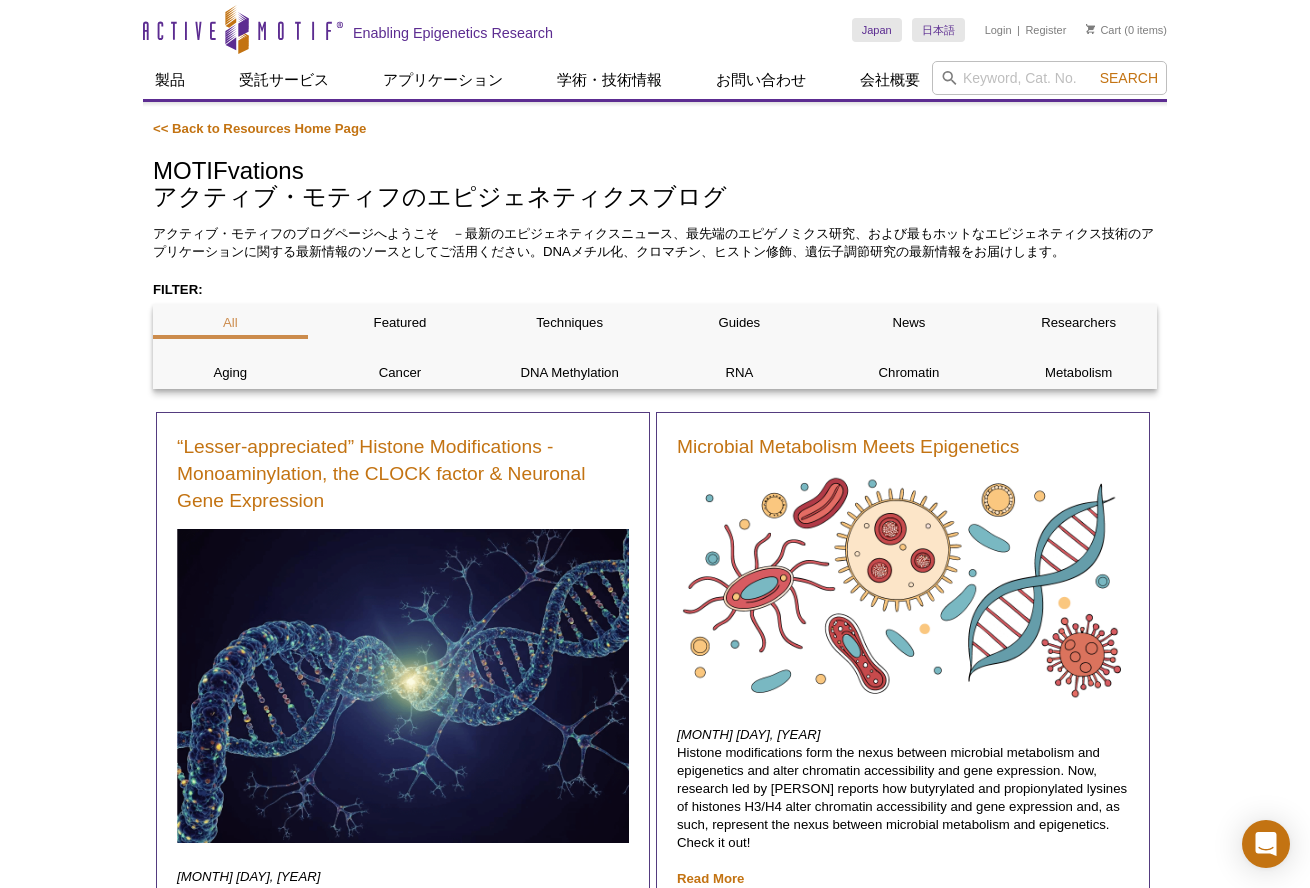 scroll, scrollTop: 0, scrollLeft: 0, axis: both 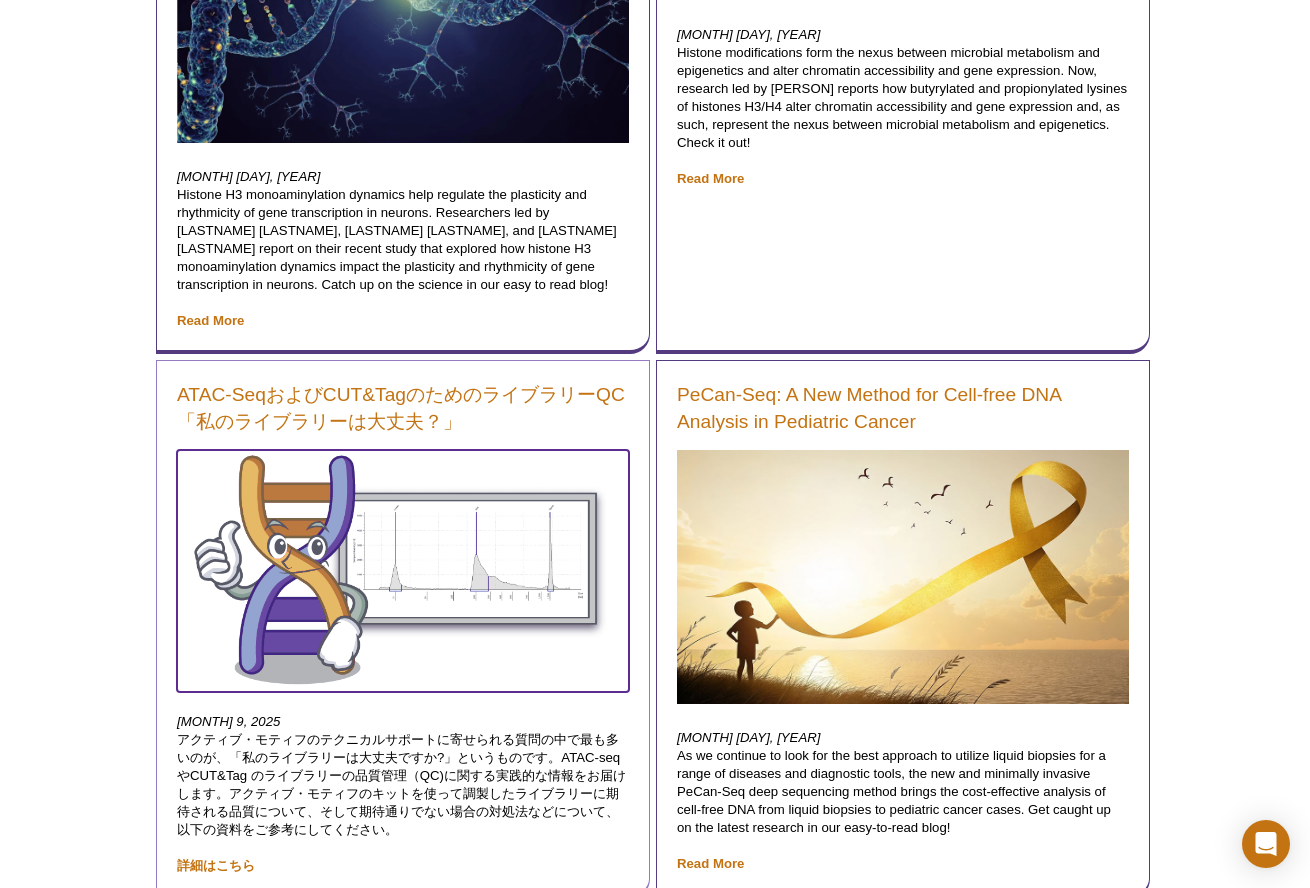 click at bounding box center (403, 569) 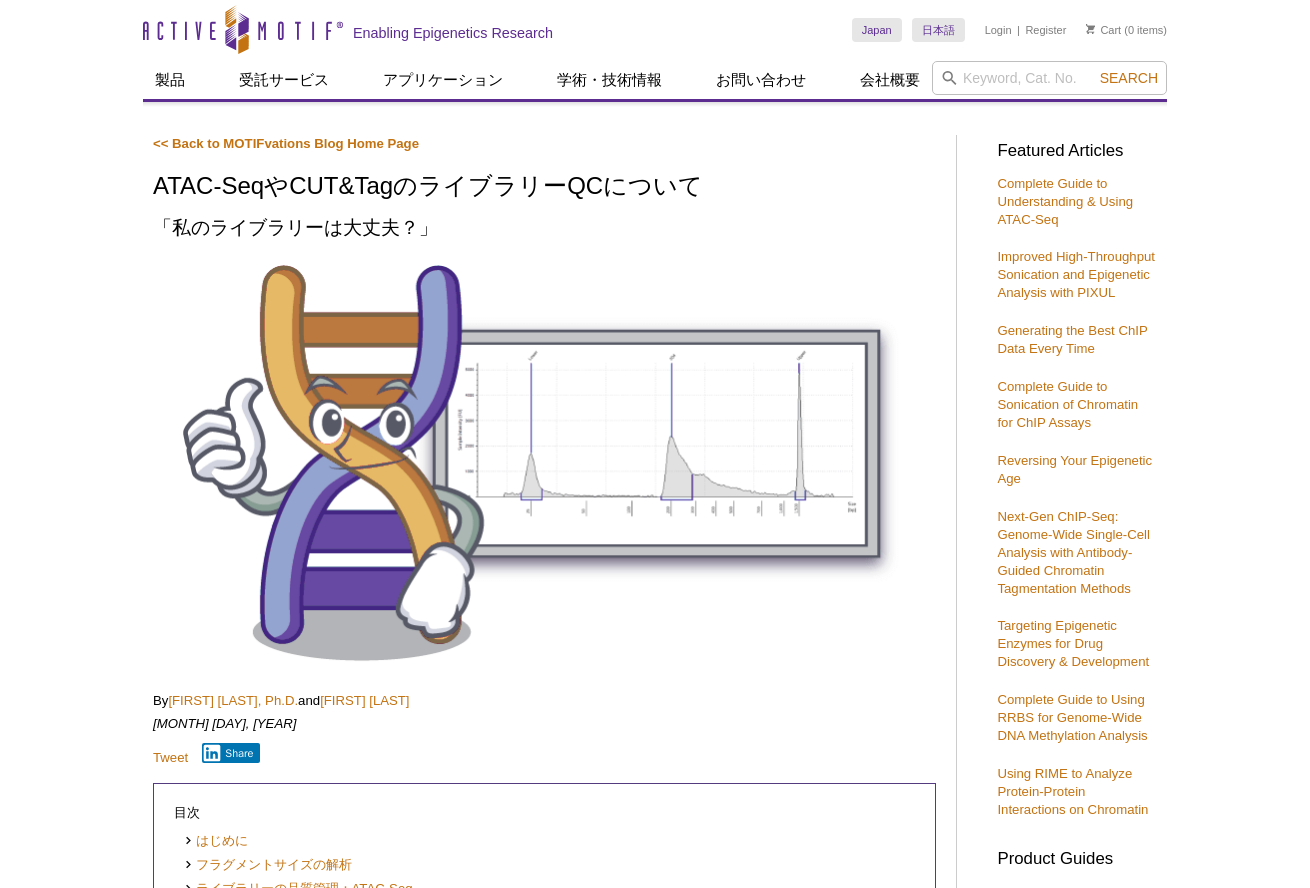 scroll, scrollTop: 0, scrollLeft: 0, axis: both 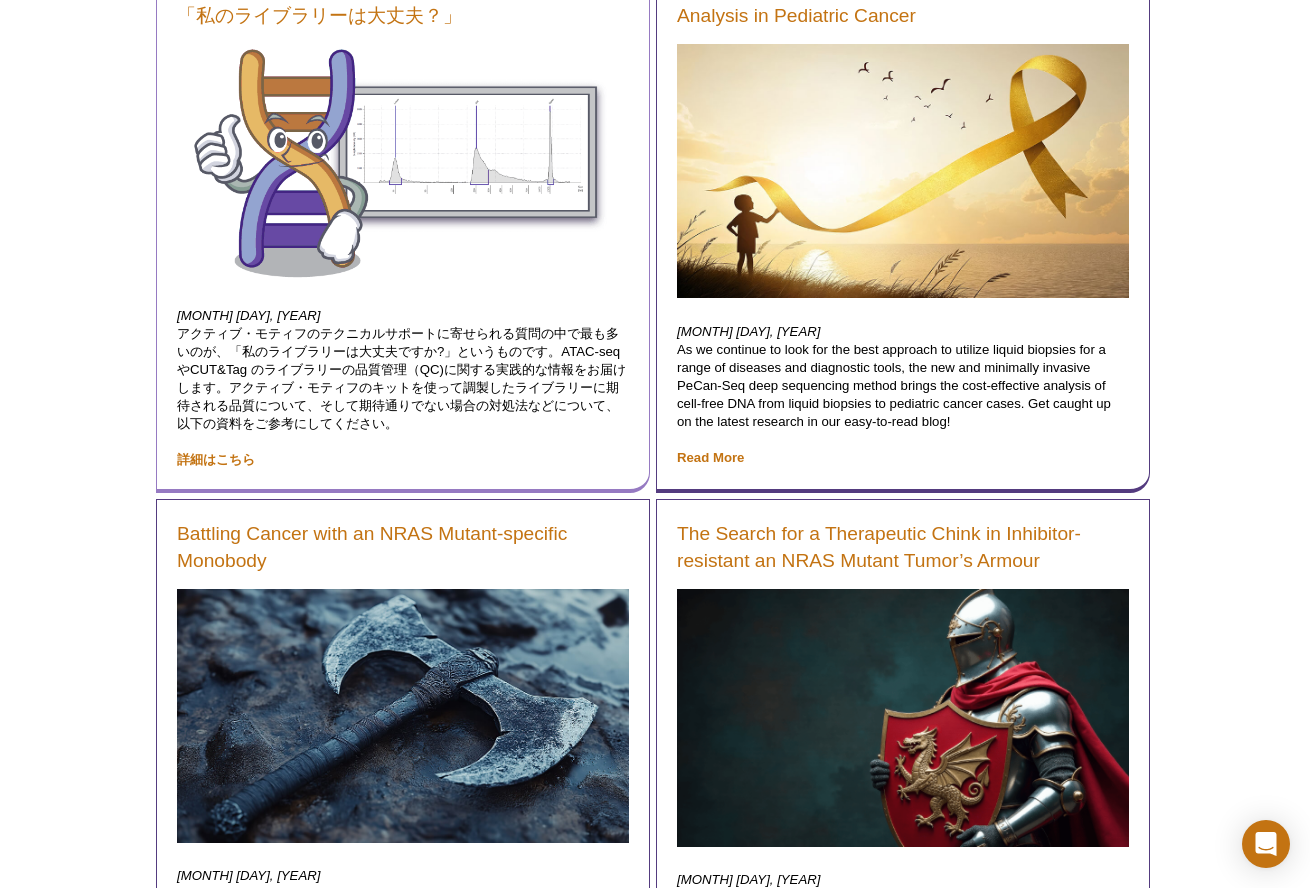 click on "[MONTH] [DAY], [YEAR]
アクティブ・モティフのテクニカルサポートに寄せられる質問の中で最も多いのが、「私のライブラリーは大丈夫ですか?」というものです。ATAC-seqやCUT&Tag のライブラリーの品質管理（QC)に関する実践的な情報をお届けします。アクティブ・モティフのキットを使って調製したライブラリーに期待される品質について、そして期待通りでない場合の対処法などについて、以下の資料をご参考にしてください。
詳細はこちら" at bounding box center (403, 388) 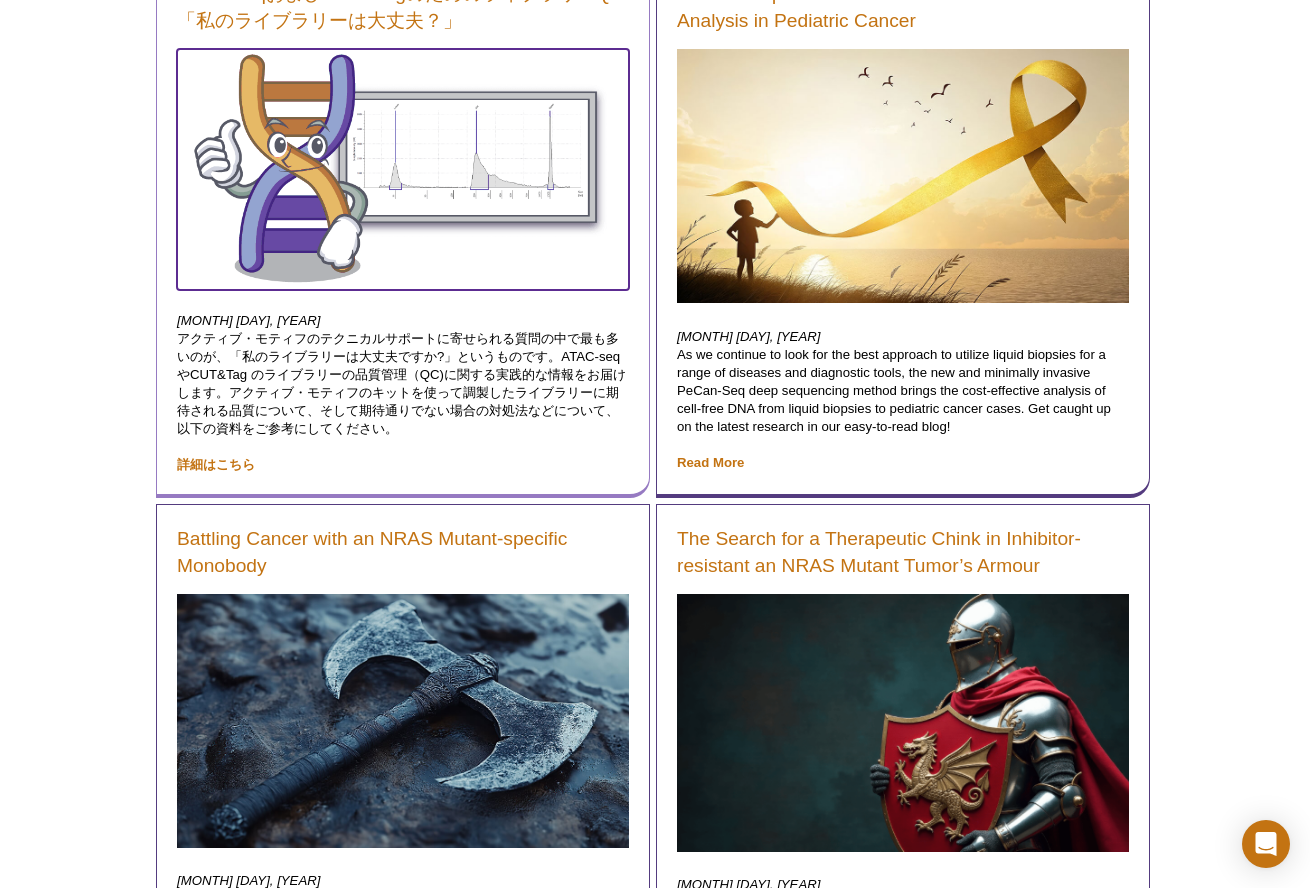 click at bounding box center [403, 168] 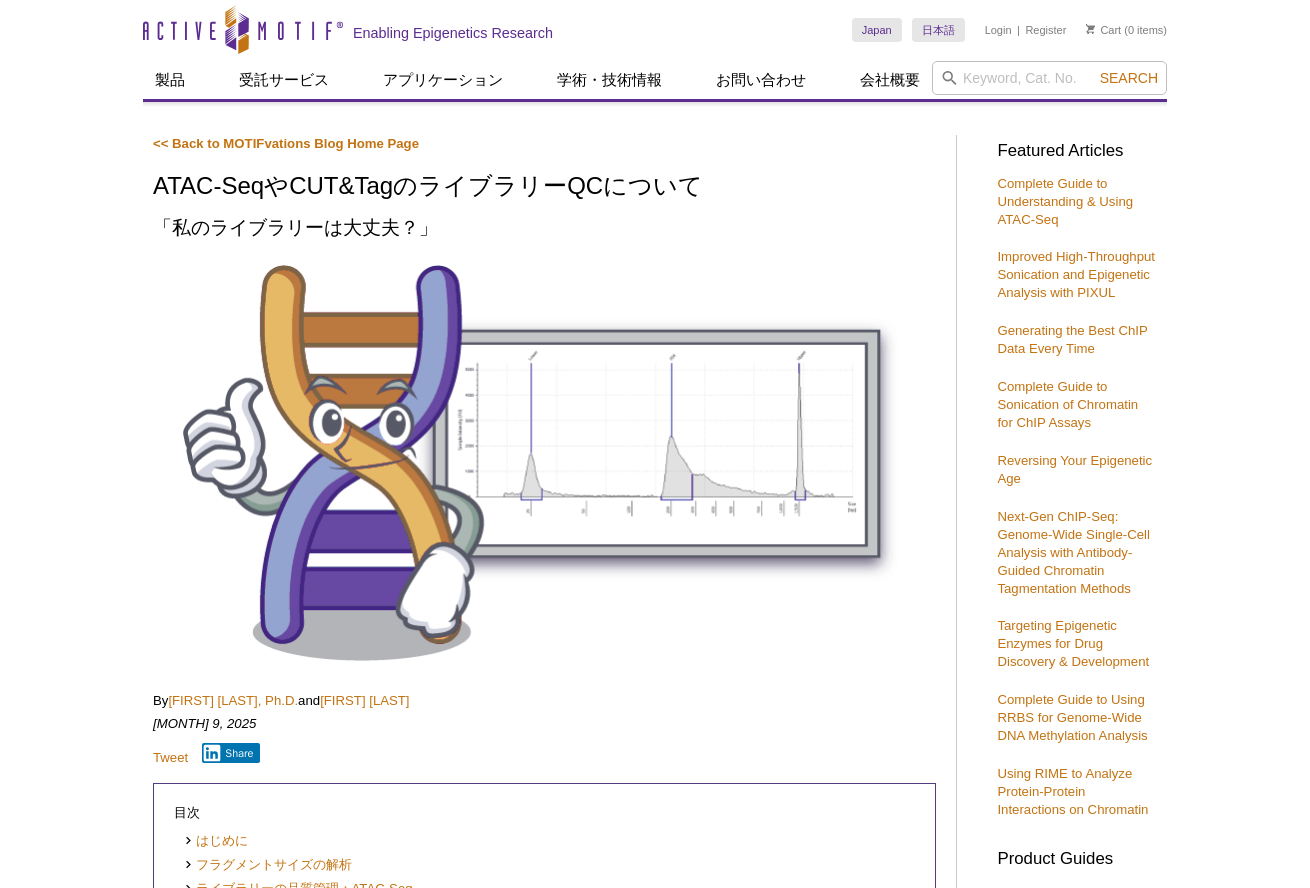 scroll, scrollTop: 0, scrollLeft: 0, axis: both 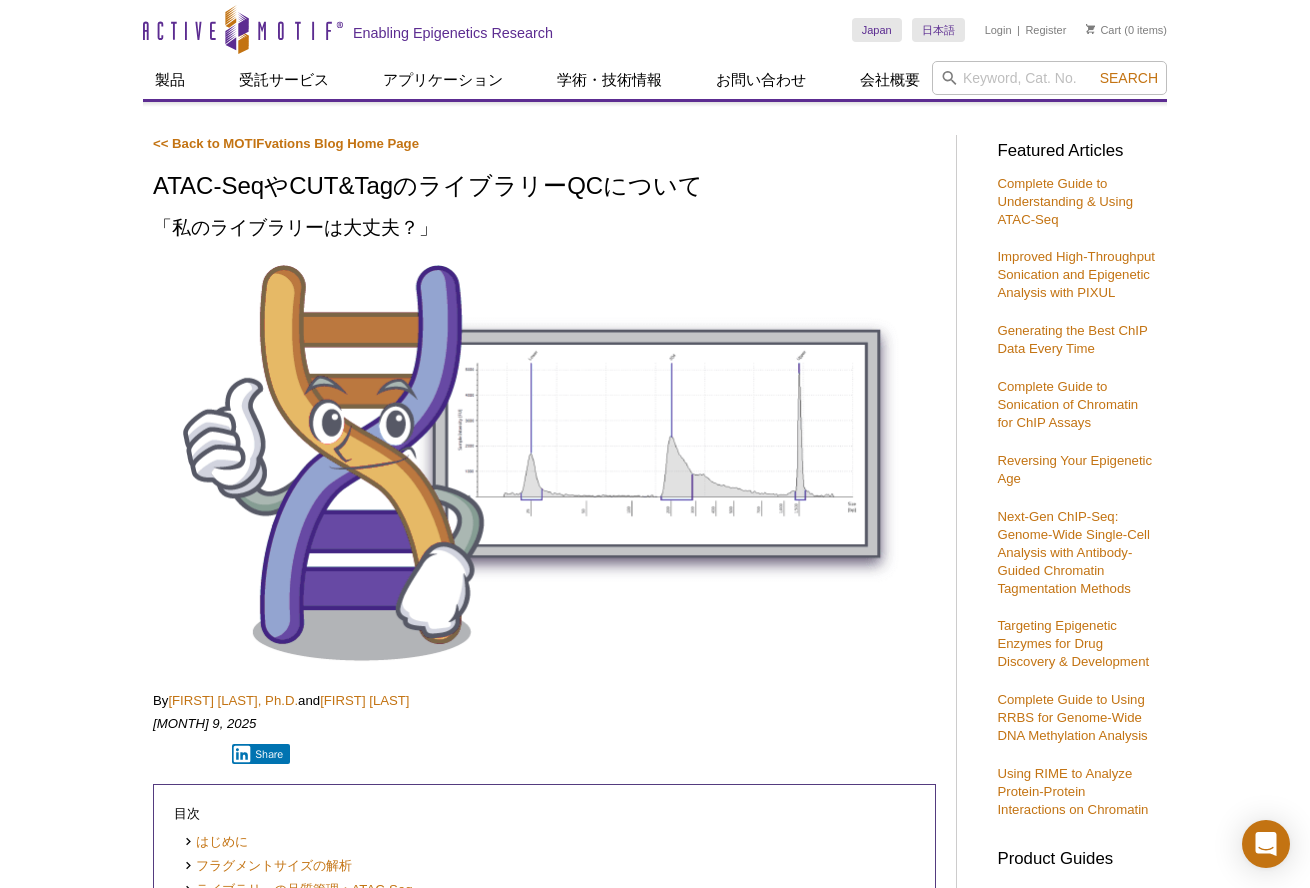 click on "Active Motif Logo
Enabling Epigenetics Research
0
Search
Skip to content
Active Motif Logo
Enabling Epigenetics Research
Japan
Australia
Austria
Belgium
Brazil
Canada
China" at bounding box center (655, 6188) 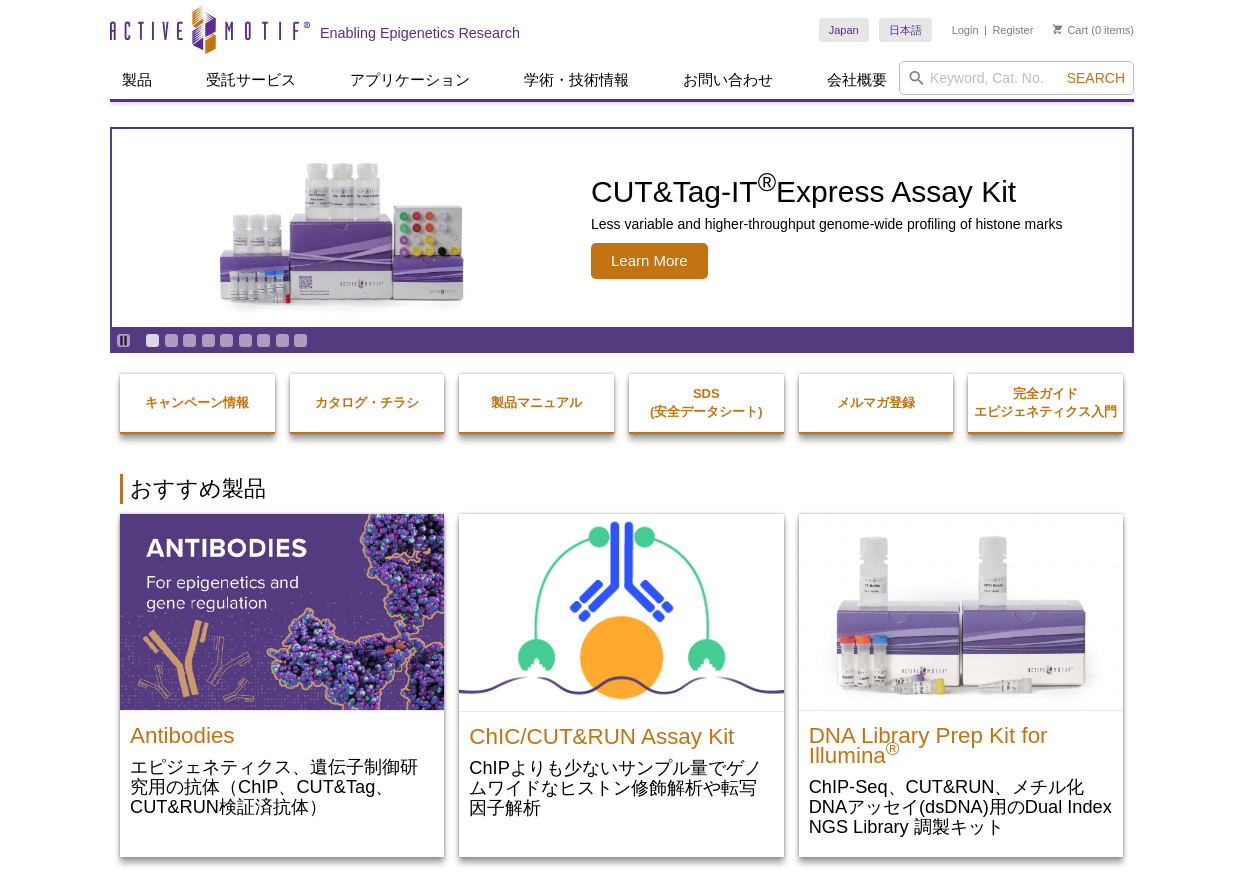 scroll, scrollTop: 0, scrollLeft: 0, axis: both 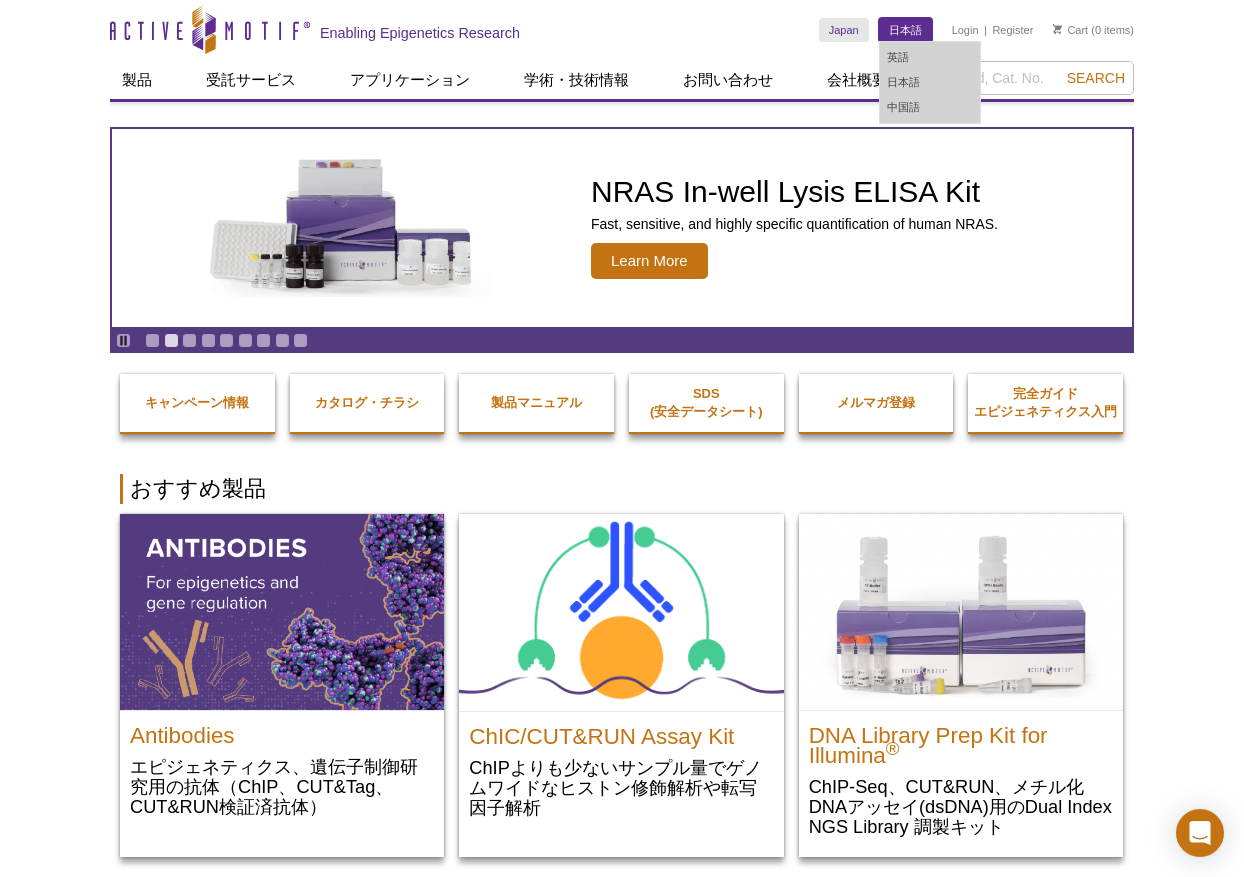click on "日本語" at bounding box center (905, 30) 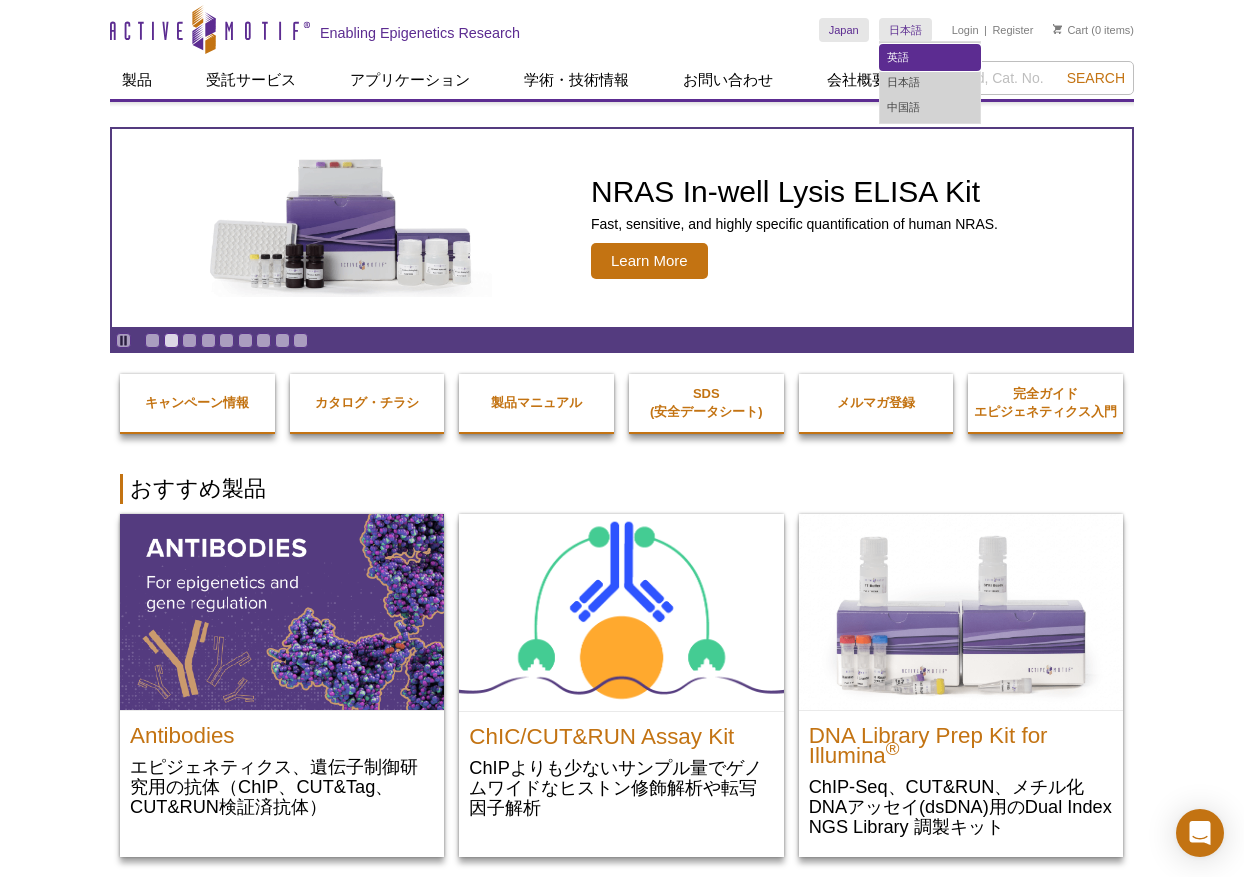 click on "英語" at bounding box center [930, 57] 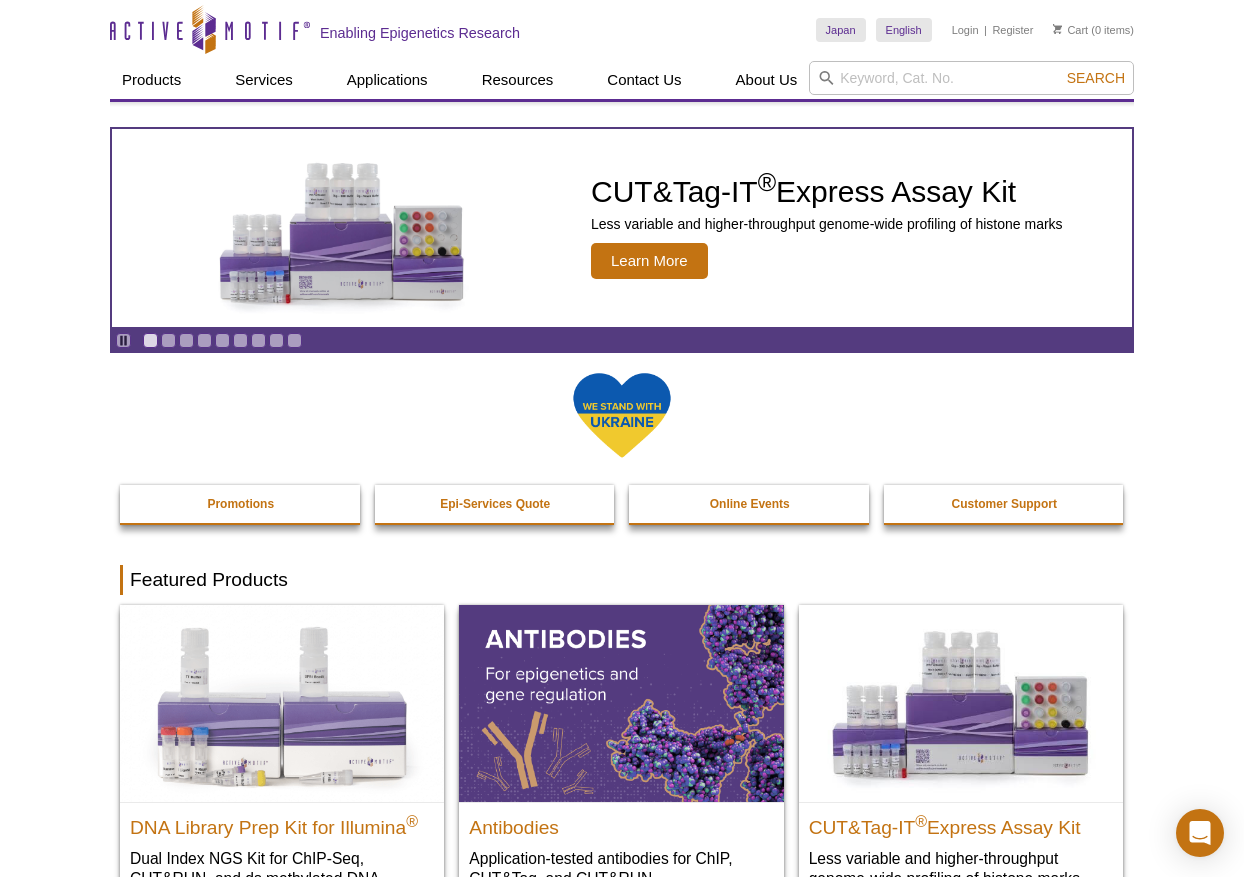 scroll, scrollTop: 0, scrollLeft: 0, axis: both 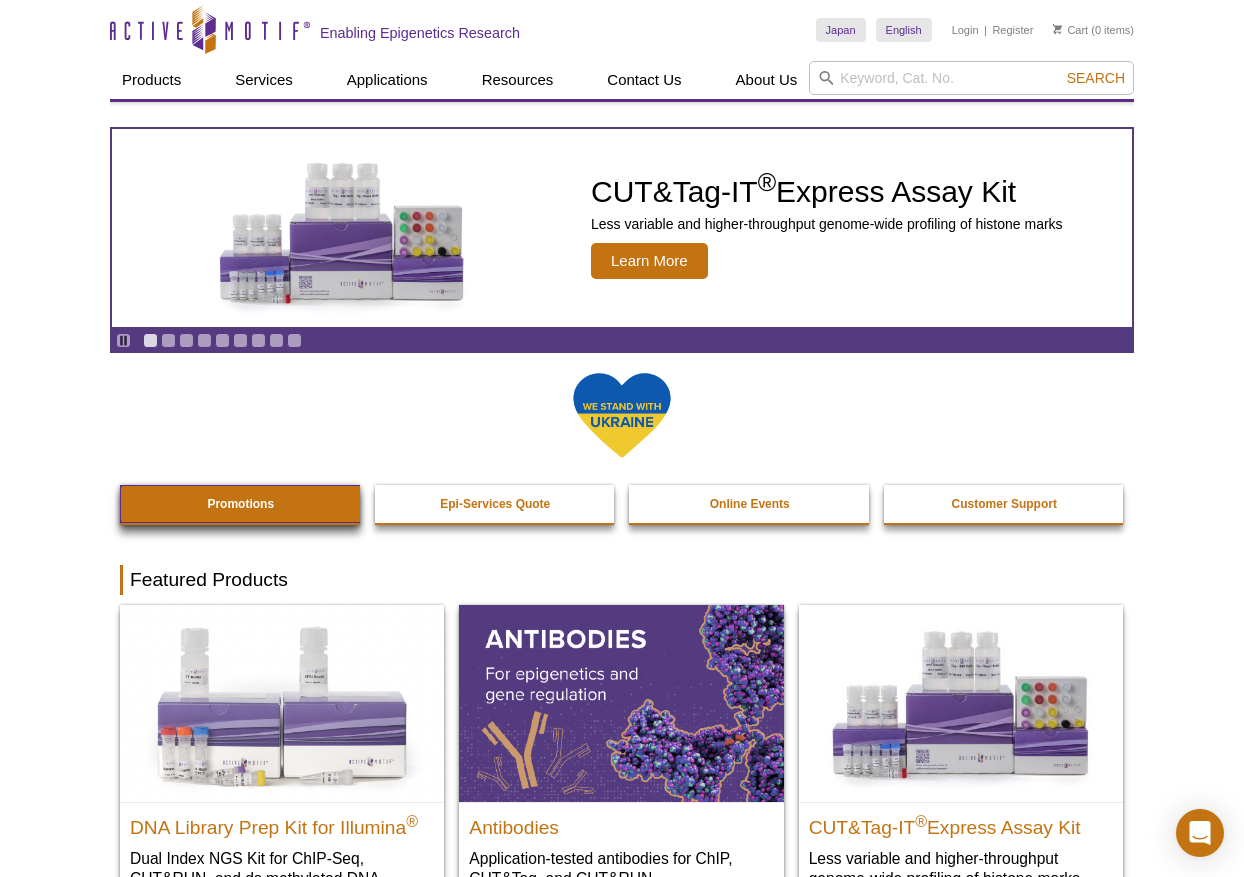 click on "Promotions" at bounding box center [240, 504] 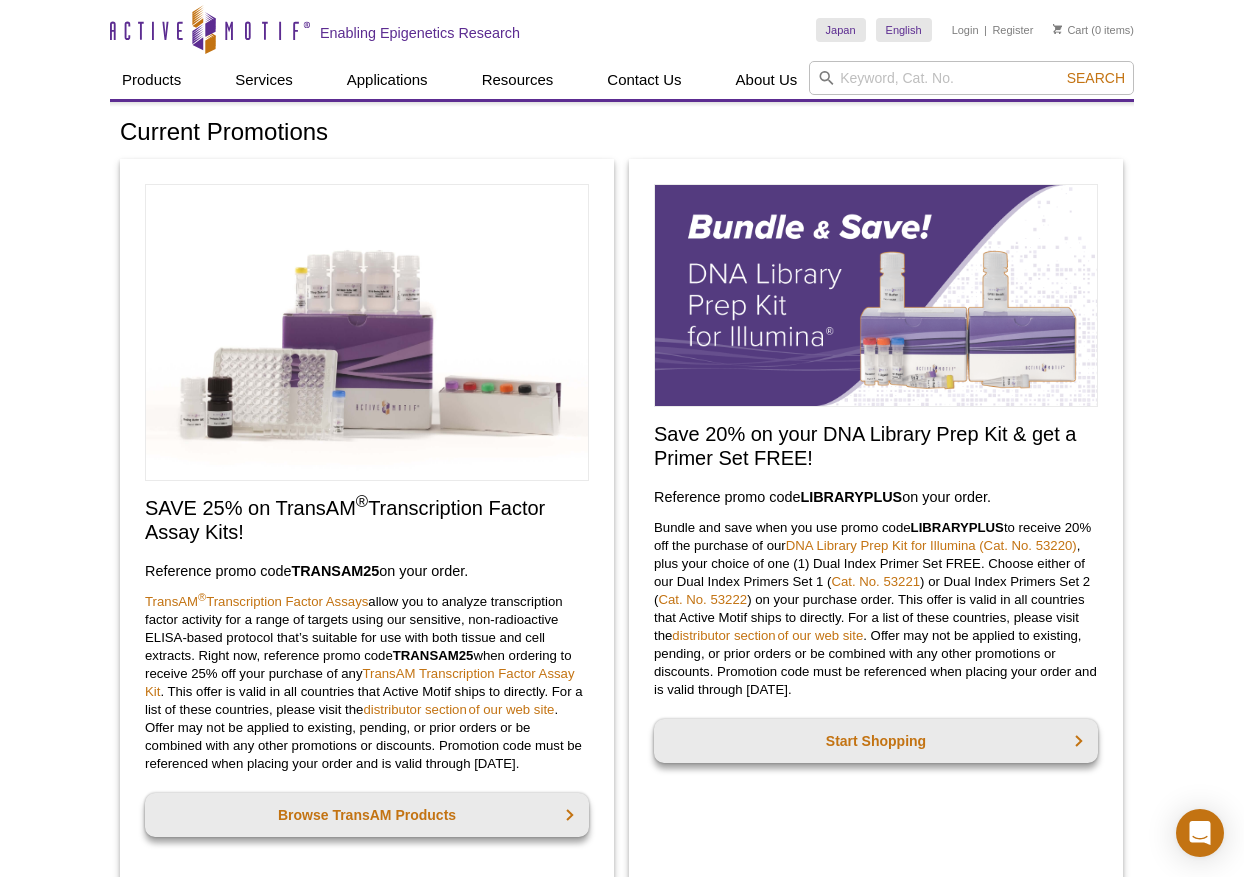 scroll, scrollTop: 0, scrollLeft: 0, axis: both 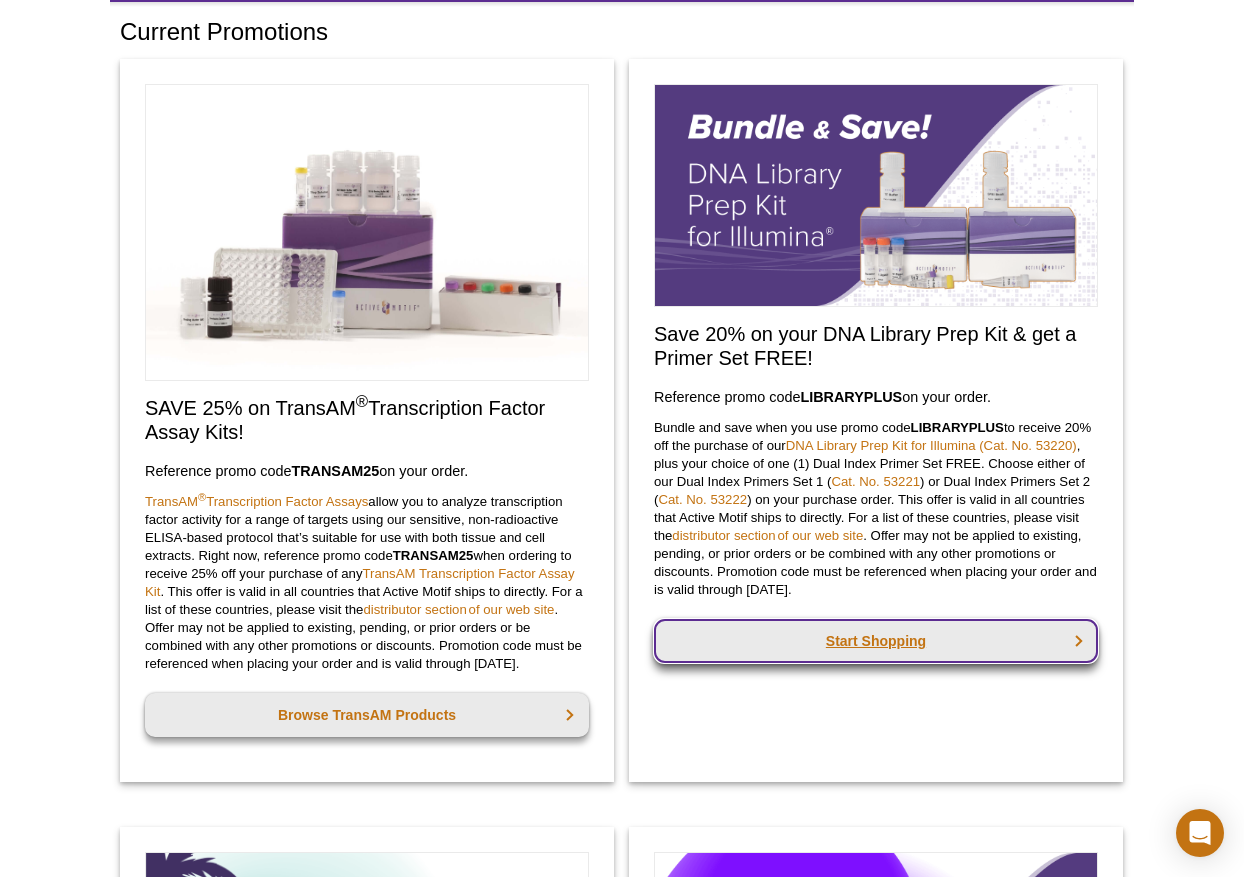click on "Start Shopping" at bounding box center [876, 641] 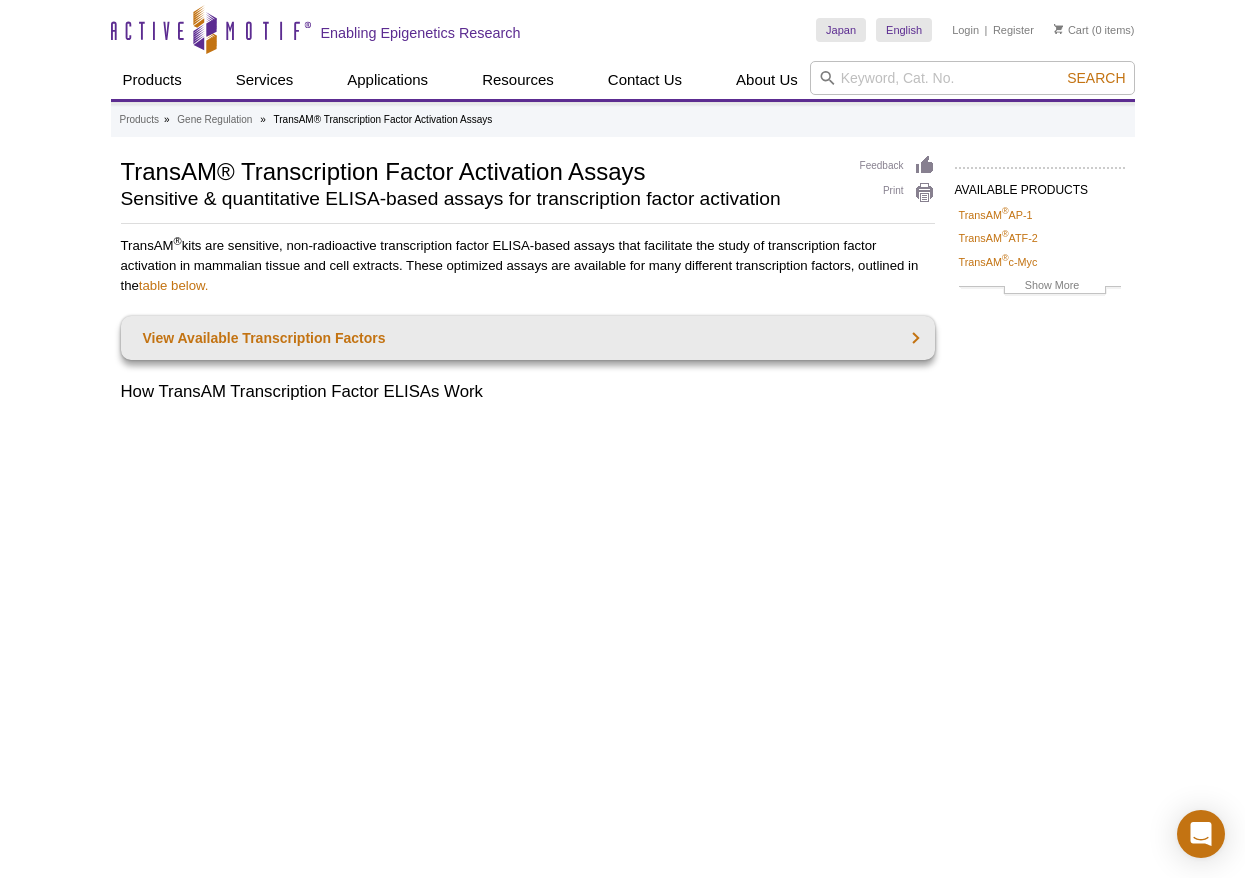 scroll, scrollTop: 0, scrollLeft: 0, axis: both 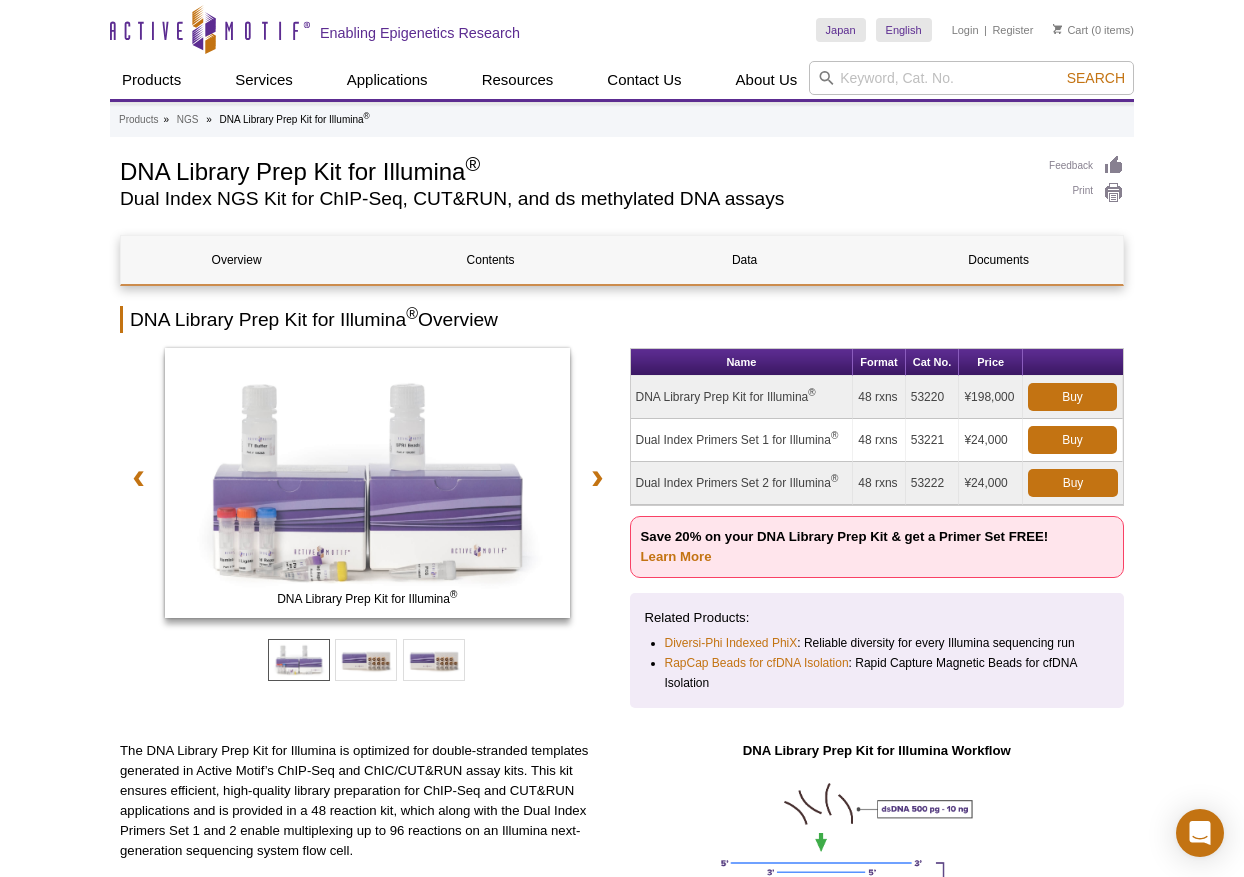 click on "Active Motif Logo
Enabling Epigenetics Research
0
Search
Skip to content
Active Motif Logo
Enabling Epigenetics Research
Japan
Australia
Austria
Belgium
Brazil
Canada
China" at bounding box center [622, 1988] 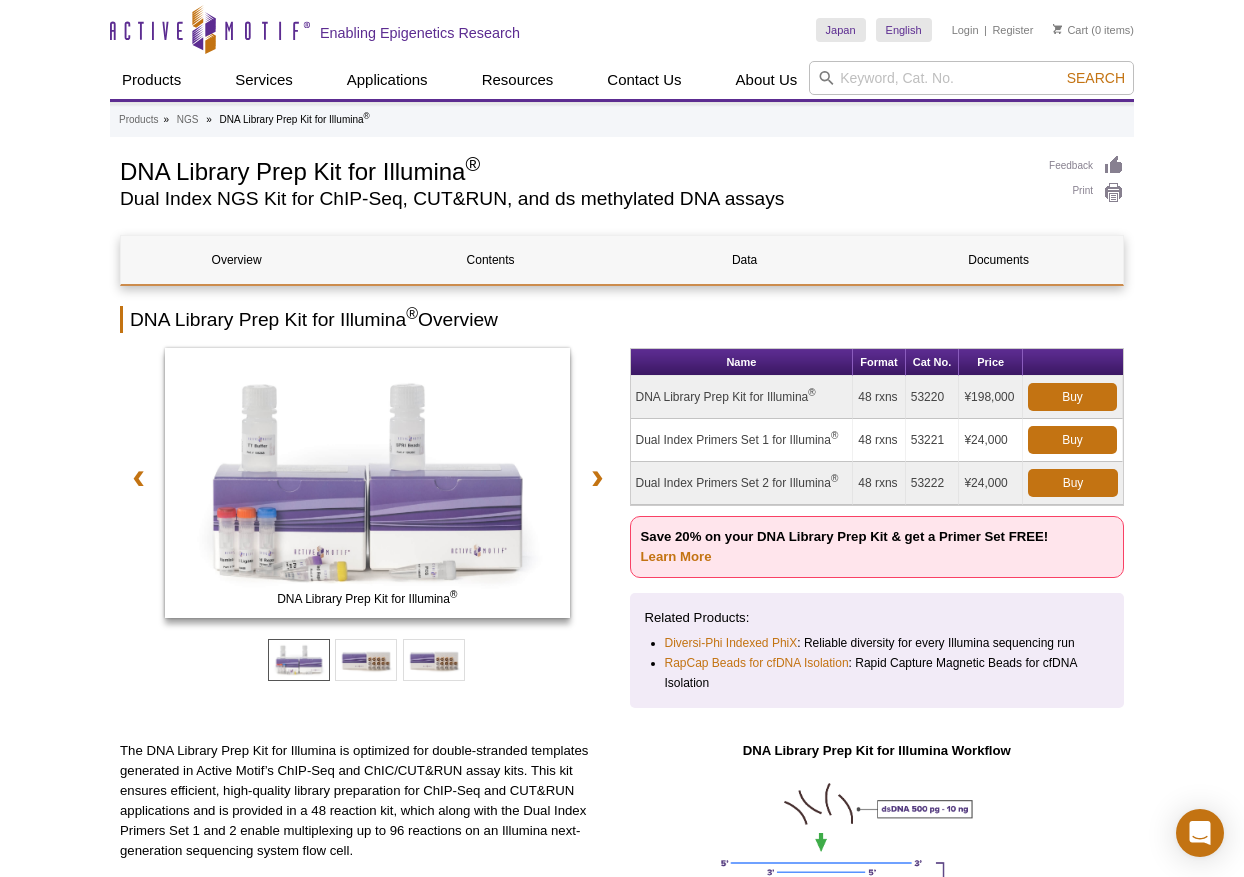 click on "Active Motif Logo
Enabling Epigenetics Research
0
Search
Skip to content
Active Motif Logo
Enabling Epigenetics Research
Japan
Australia
Austria
Belgium
Brazil
Canada
China" at bounding box center [622, 1988] 